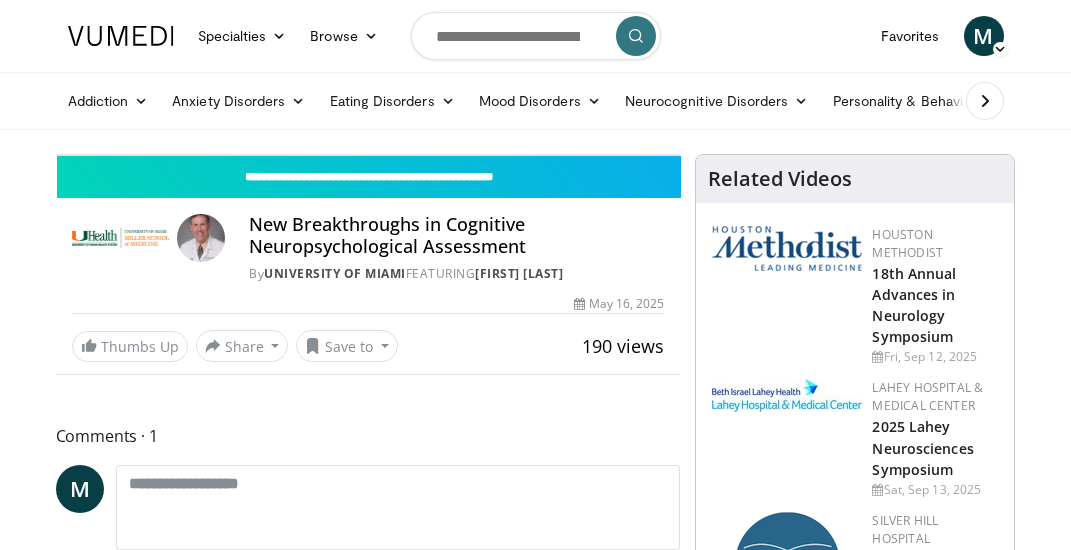 scroll, scrollTop: 0, scrollLeft: 0, axis: both 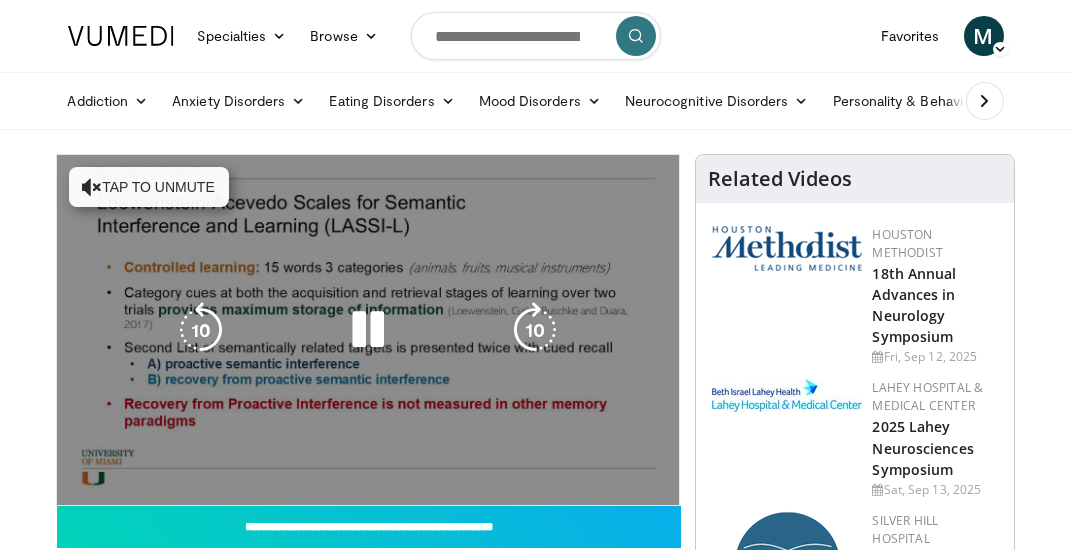 click on "10 seconds
Tap to unmute" at bounding box center [368, 330] 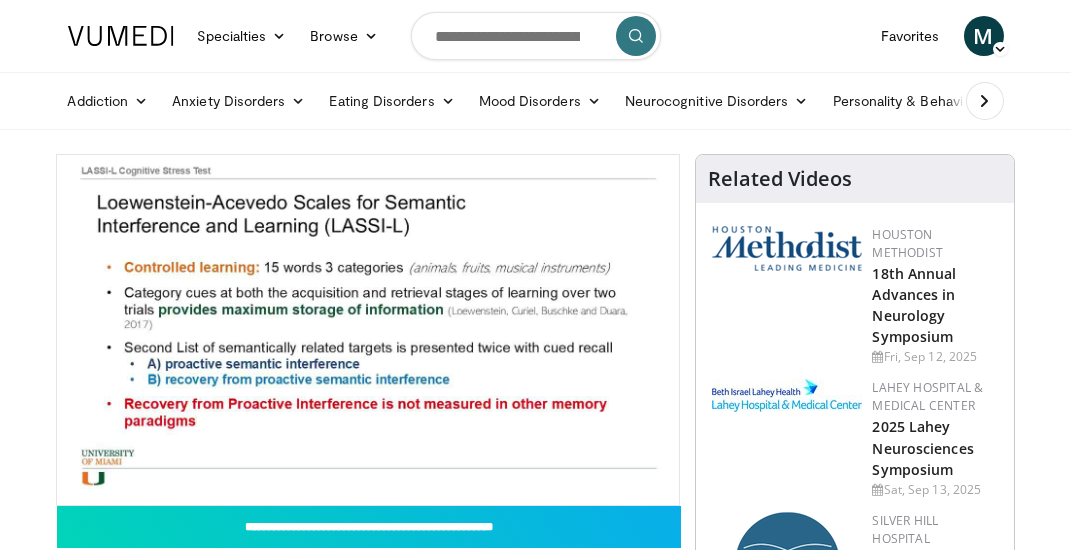 click at bounding box center (368, 330) 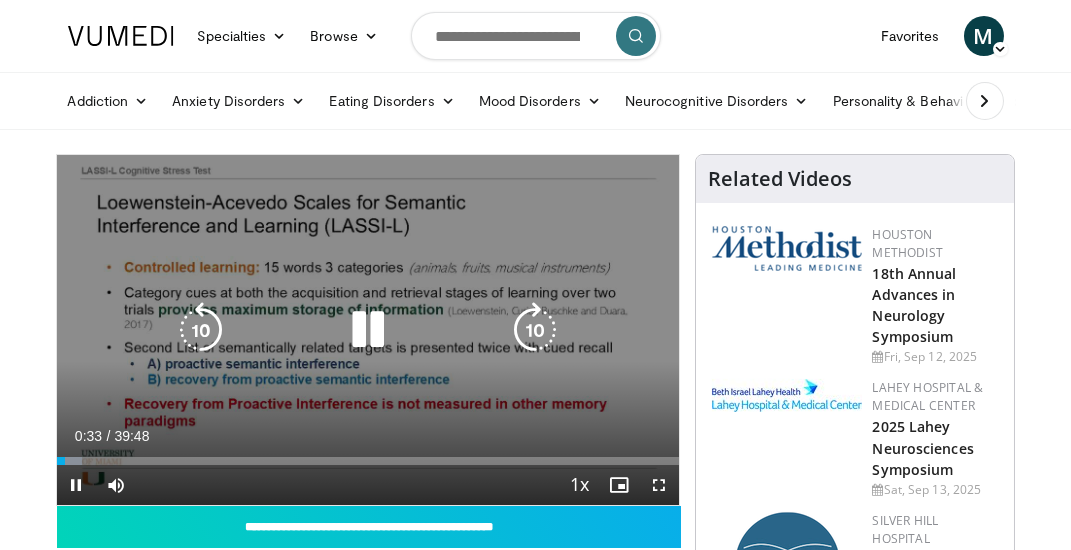 click at bounding box center [368, 330] 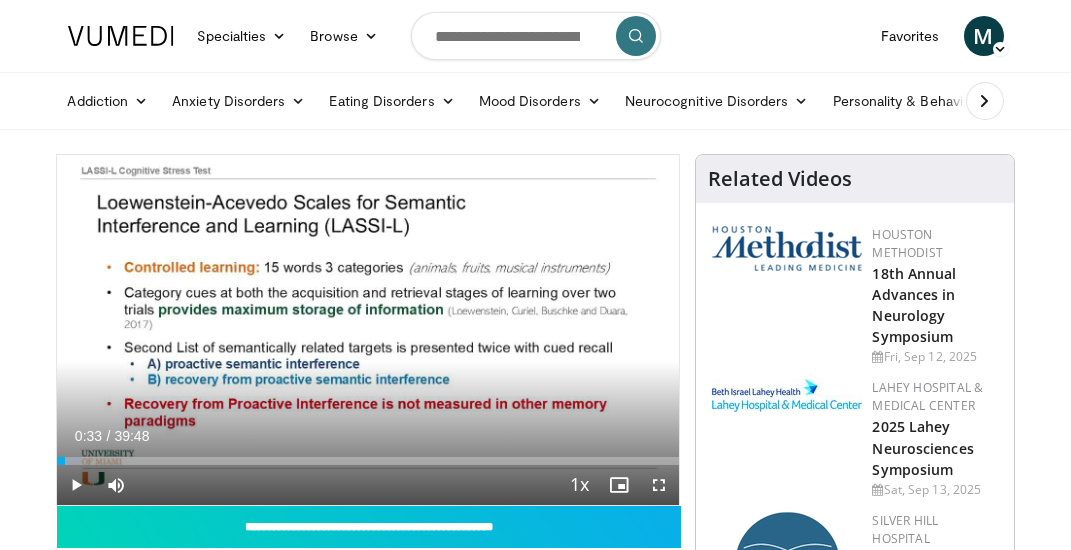 click at bounding box center (368, 330) 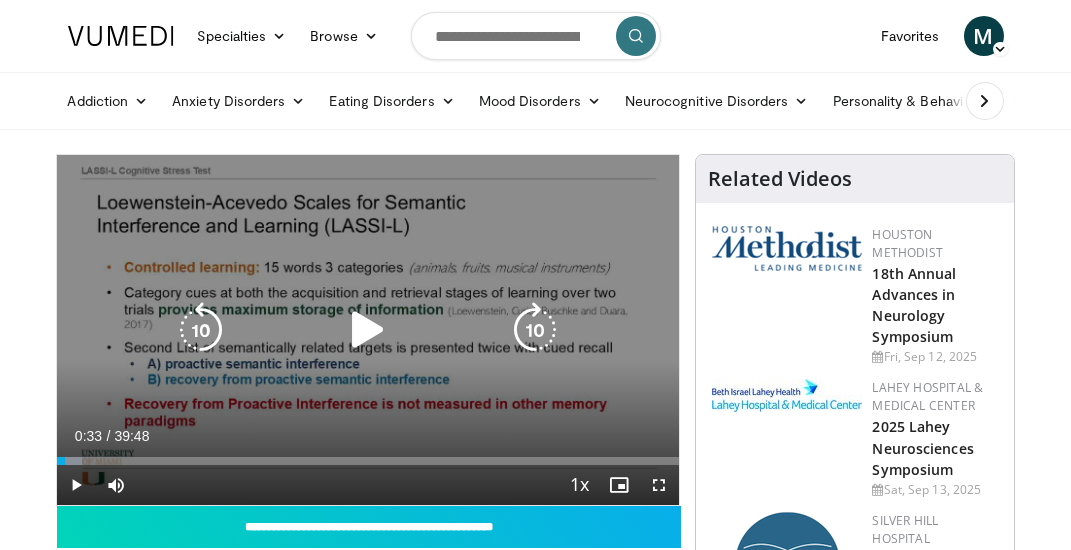 click at bounding box center (368, 330) 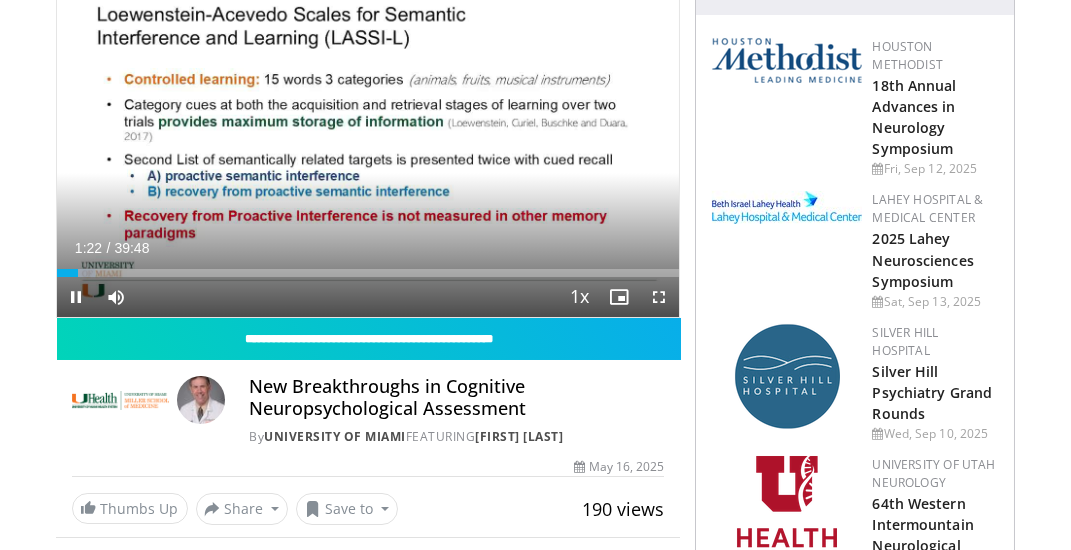 scroll, scrollTop: 192, scrollLeft: 0, axis: vertical 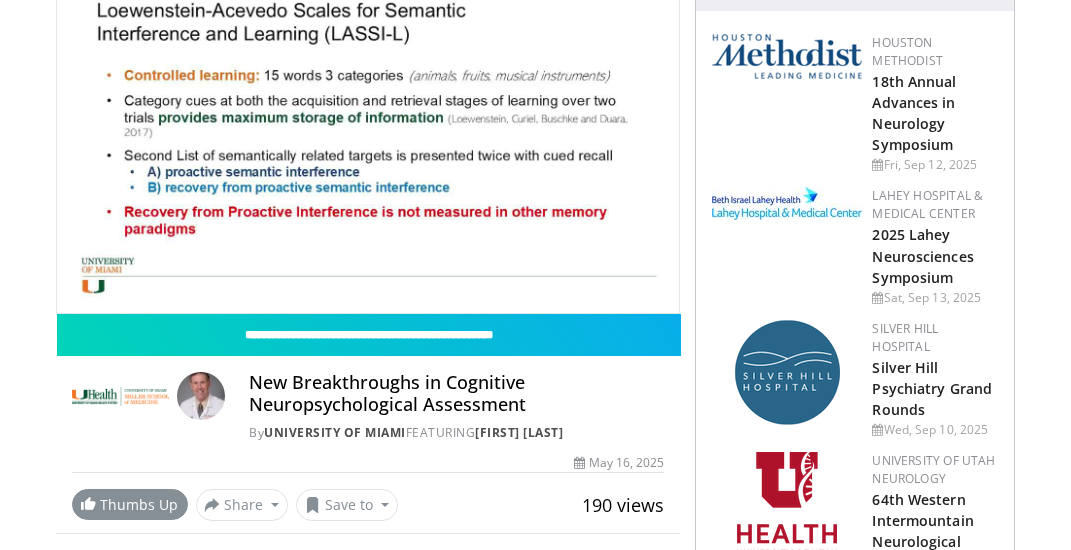 click on "Thumbs Up" at bounding box center [130, 504] 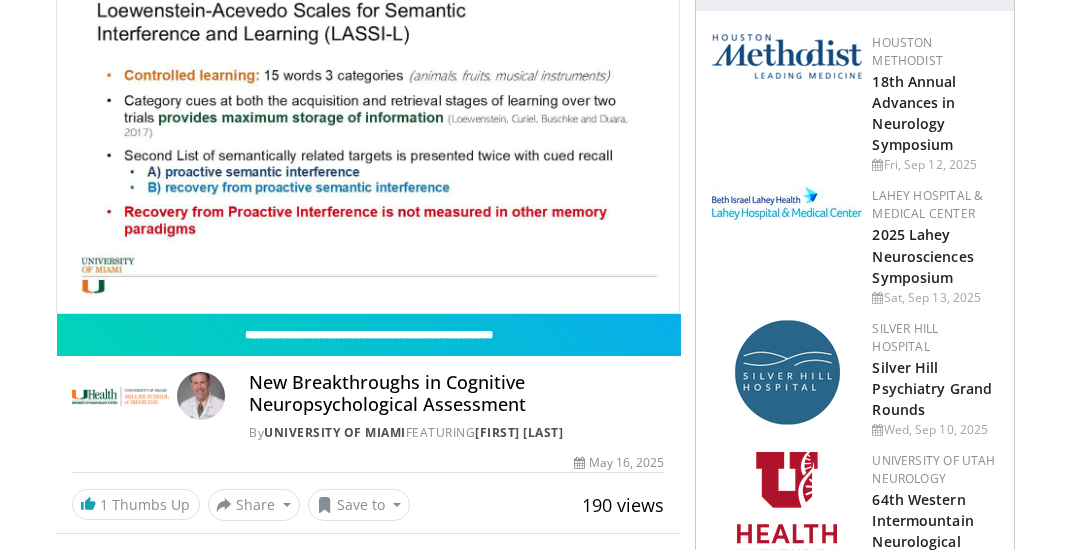 click at bounding box center (787, 239) 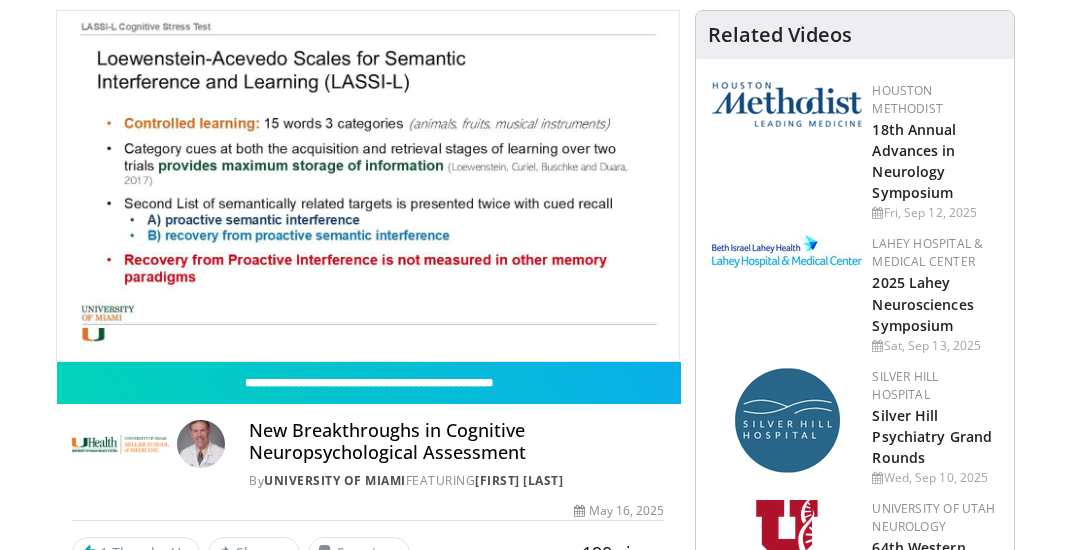 scroll, scrollTop: 138, scrollLeft: 0, axis: vertical 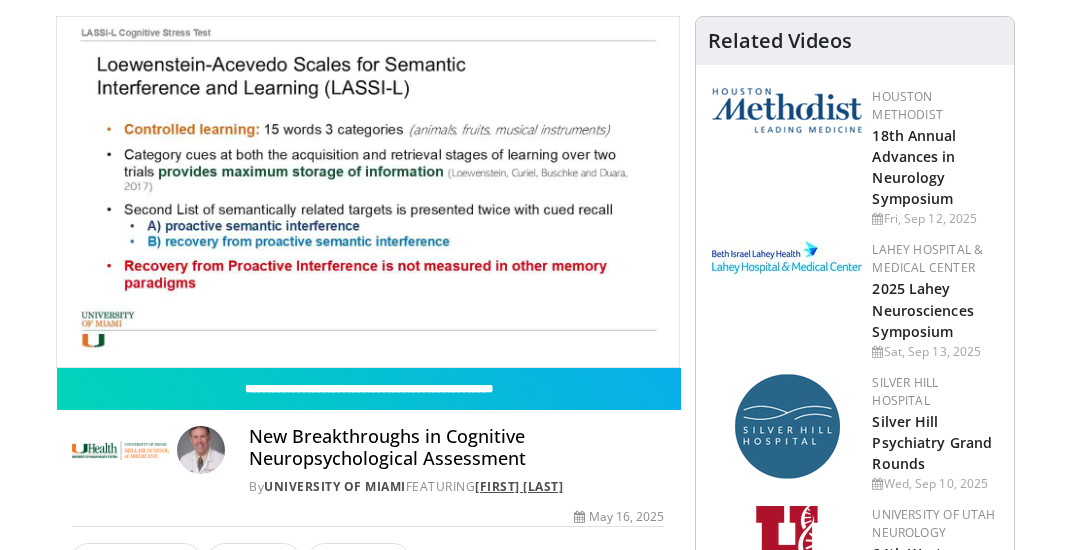 drag, startPoint x: 625, startPoint y: 483, endPoint x: 485, endPoint y: 479, distance: 140.05713 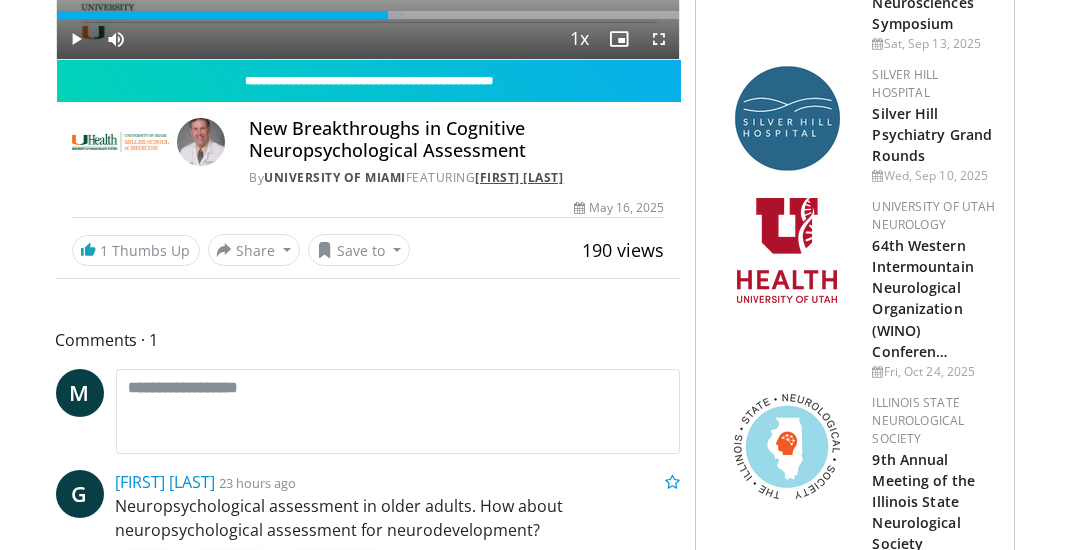 scroll, scrollTop: 457, scrollLeft: 0, axis: vertical 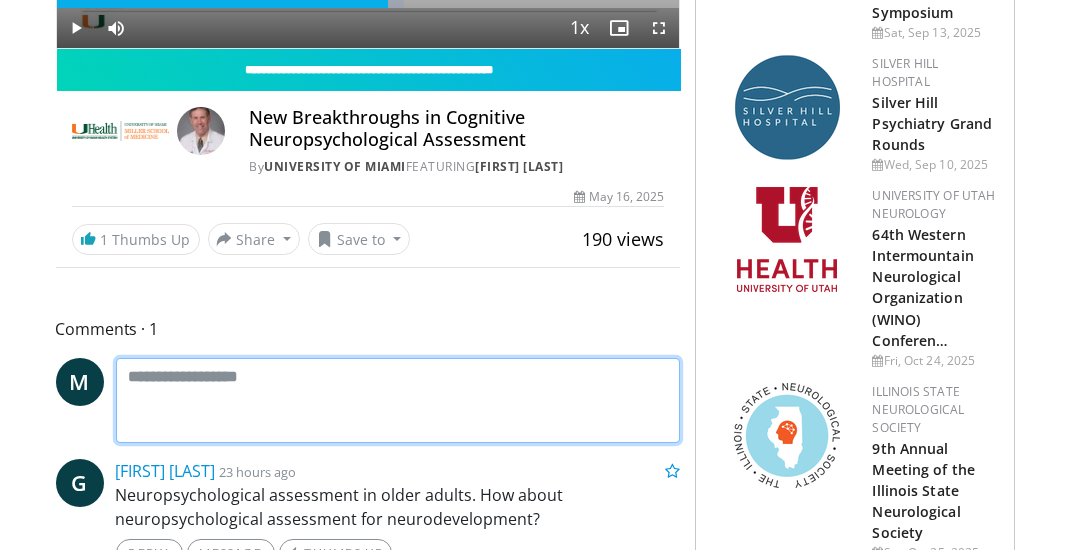 click at bounding box center (398, 400) 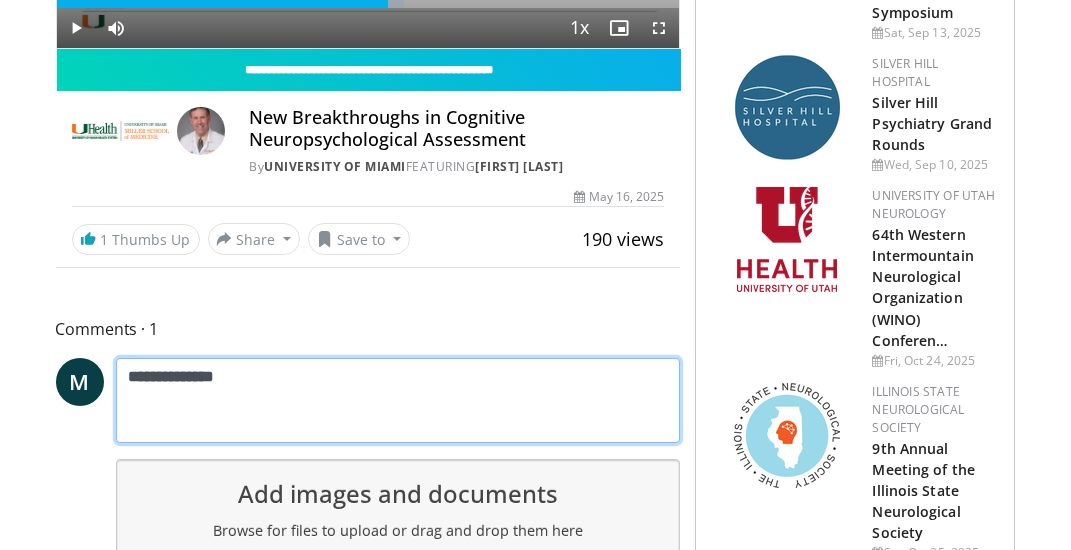 paste on "**********" 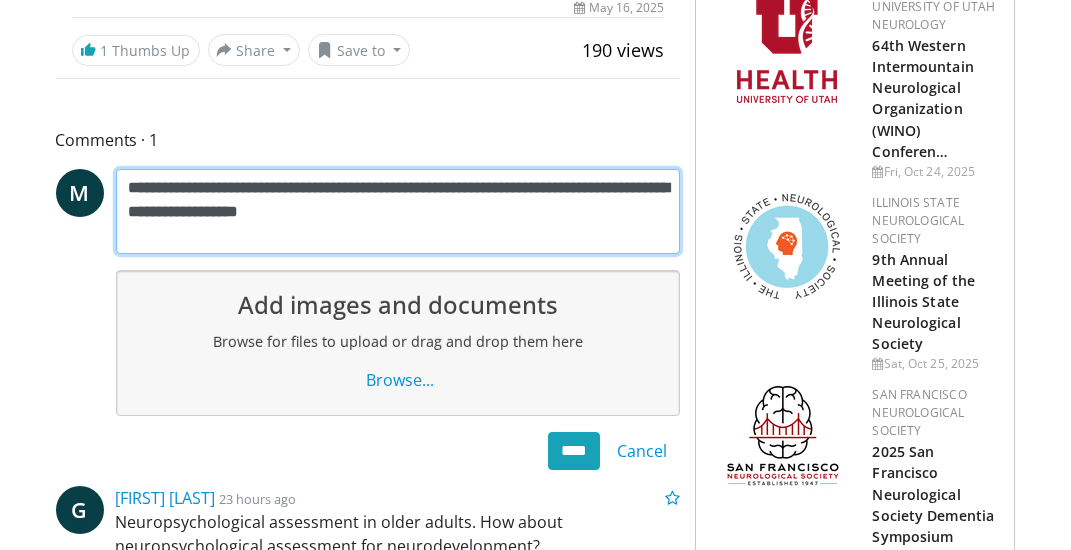 scroll, scrollTop: 646, scrollLeft: 0, axis: vertical 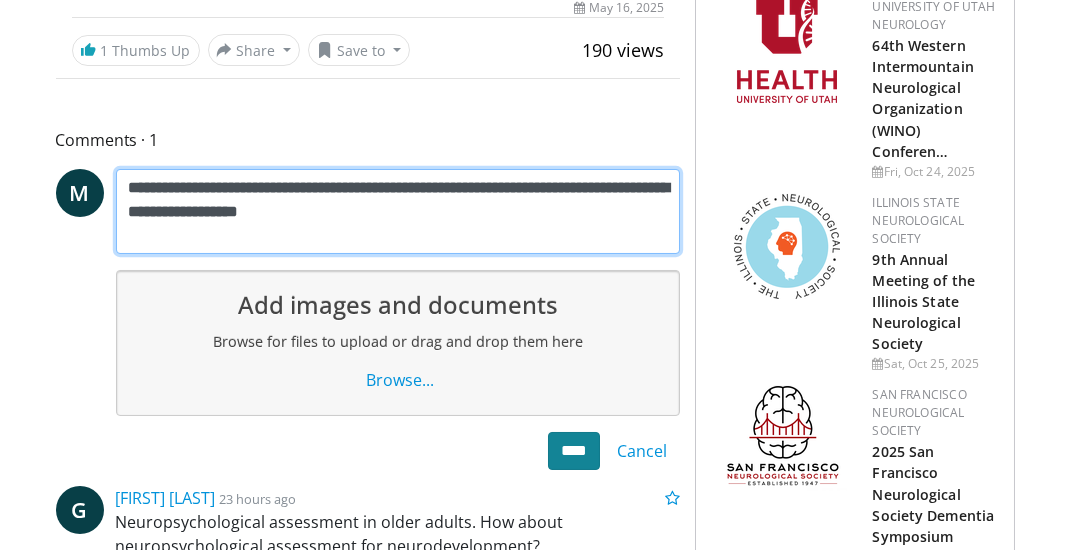type on "**********" 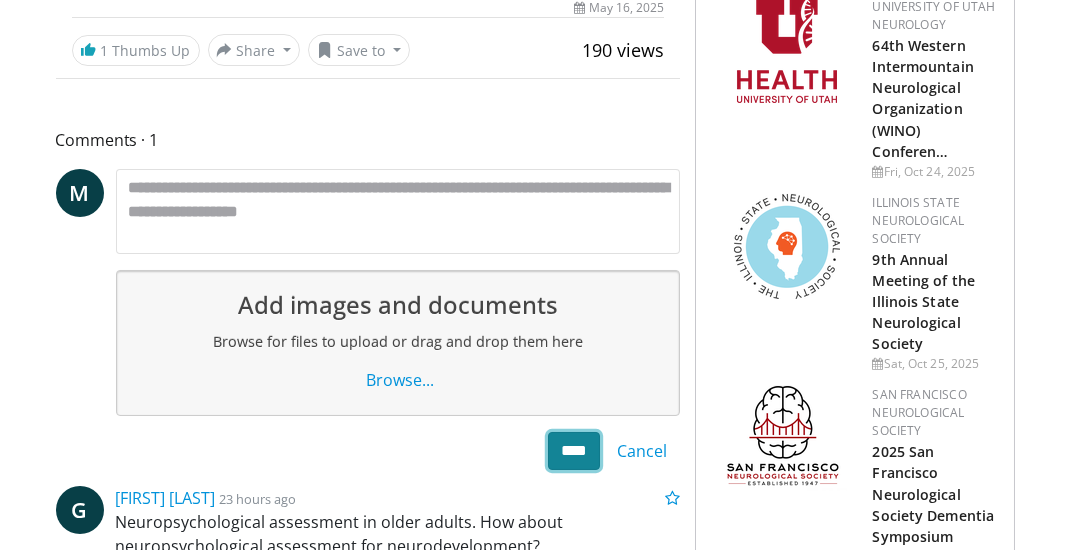 click on "****" at bounding box center (574, 451) 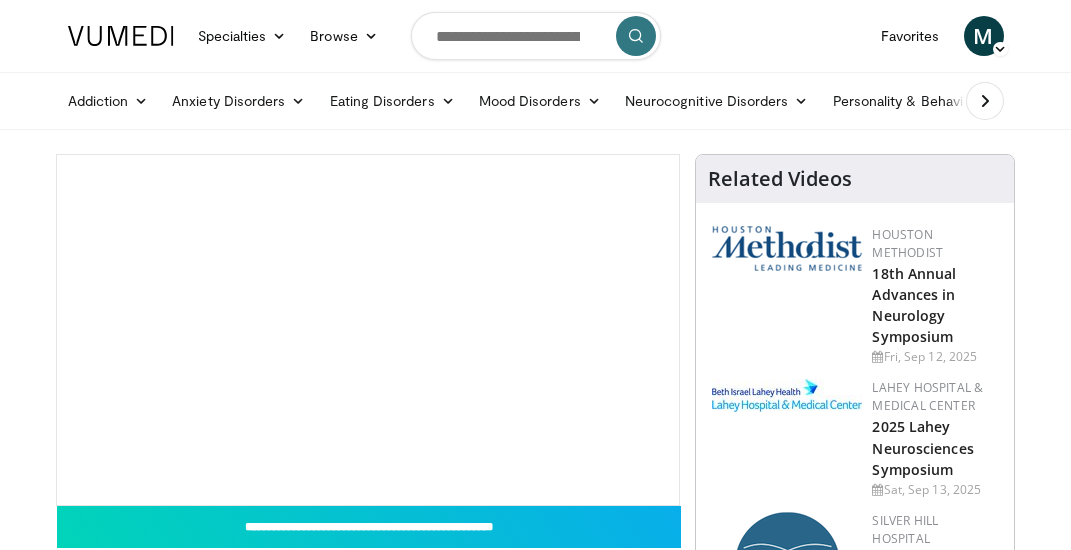 scroll, scrollTop: 0, scrollLeft: 0, axis: both 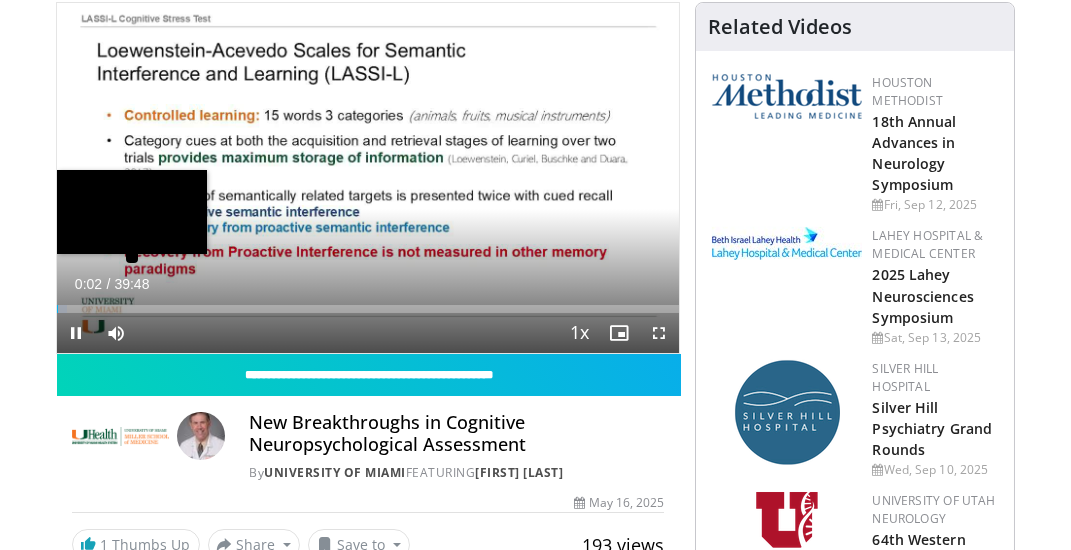 click on "Loaded :  1.66% 00:02" at bounding box center (368, 309) 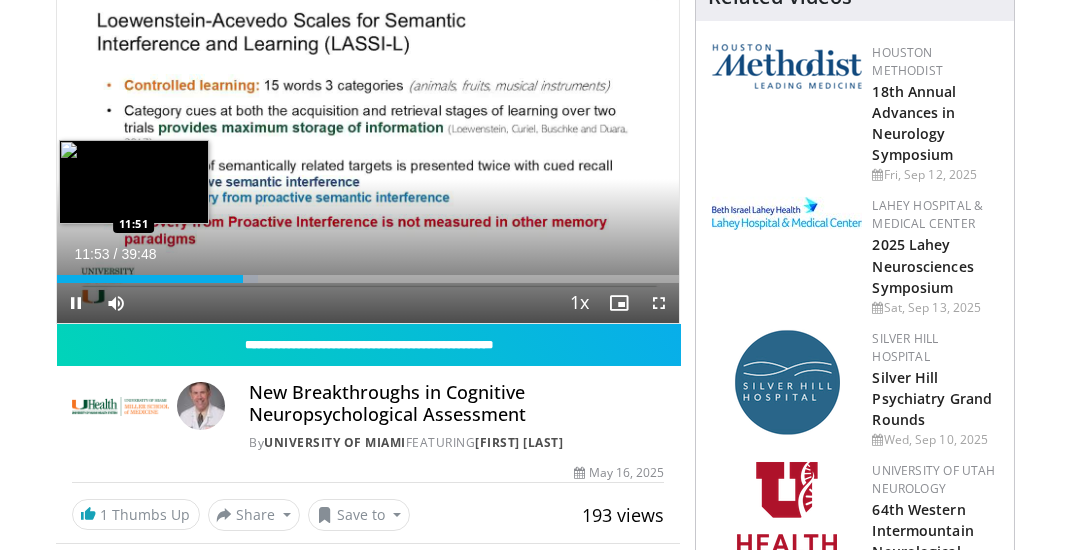 scroll, scrollTop: 213, scrollLeft: 0, axis: vertical 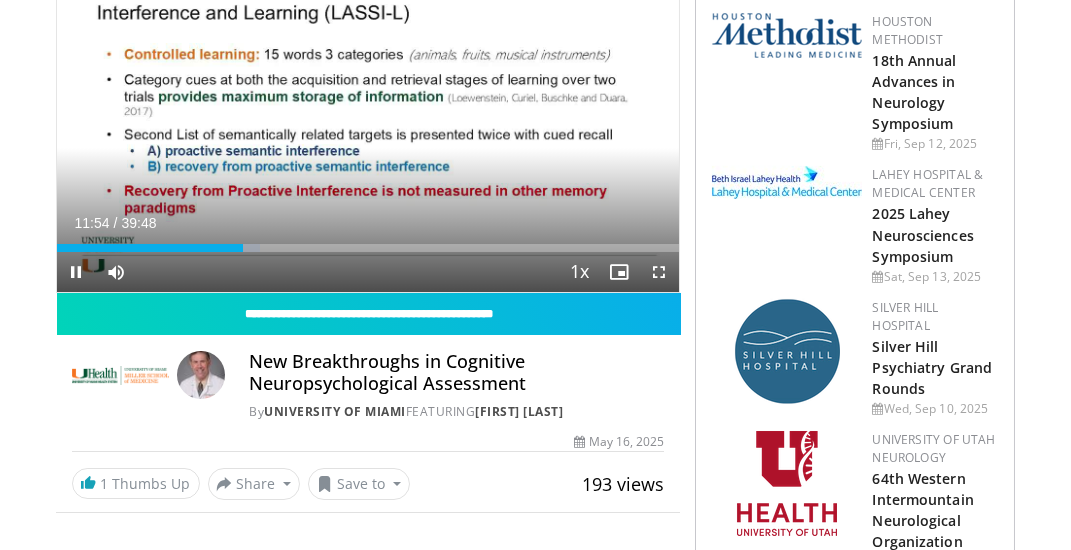 click on "Current Time  11:54 / Duration  39:48 Pause Skip Backward Skip Forward Mute Loaded :  32.70% 11:55 11:51 Stream Type  LIVE Seek to live, currently behind live LIVE   1x Playback Rate 0.5x 0.75x 1x , selected 1.25x 1.5x 1.75x 2x Chapters Chapters Descriptions descriptions off , selected Captions captions settings , opens captions settings dialog captions off , selected Audio Track en (Main) , selected Fullscreen Enable picture-in-picture mode" at bounding box center (368, 272) 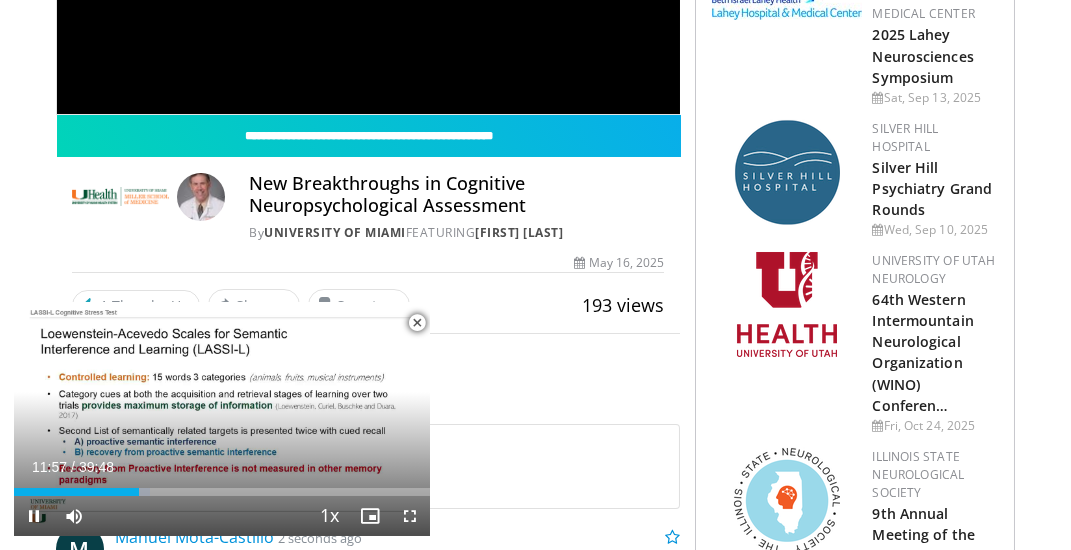 scroll, scrollTop: 397, scrollLeft: 0, axis: vertical 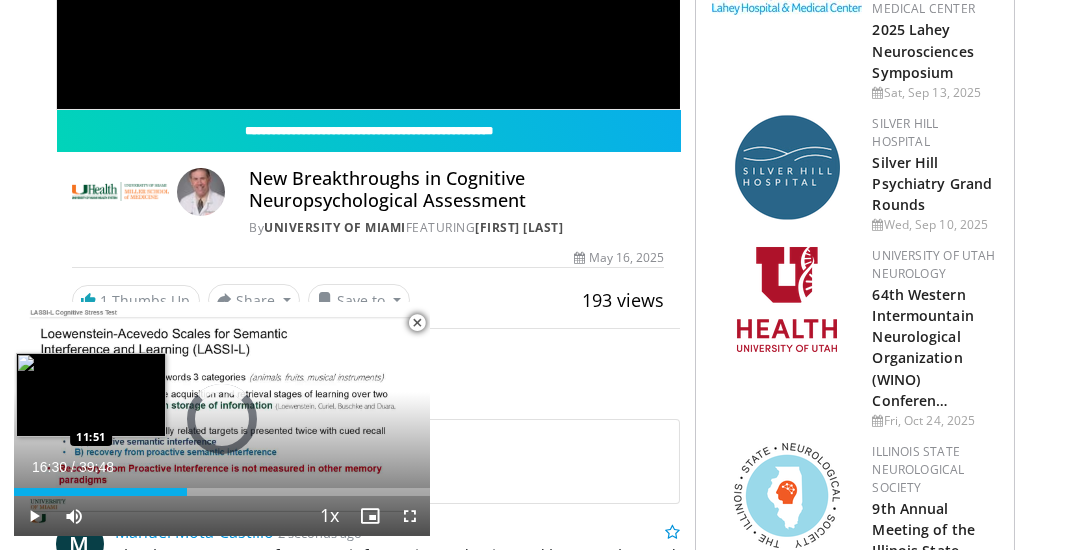 click on "16:30" at bounding box center (100, 492) 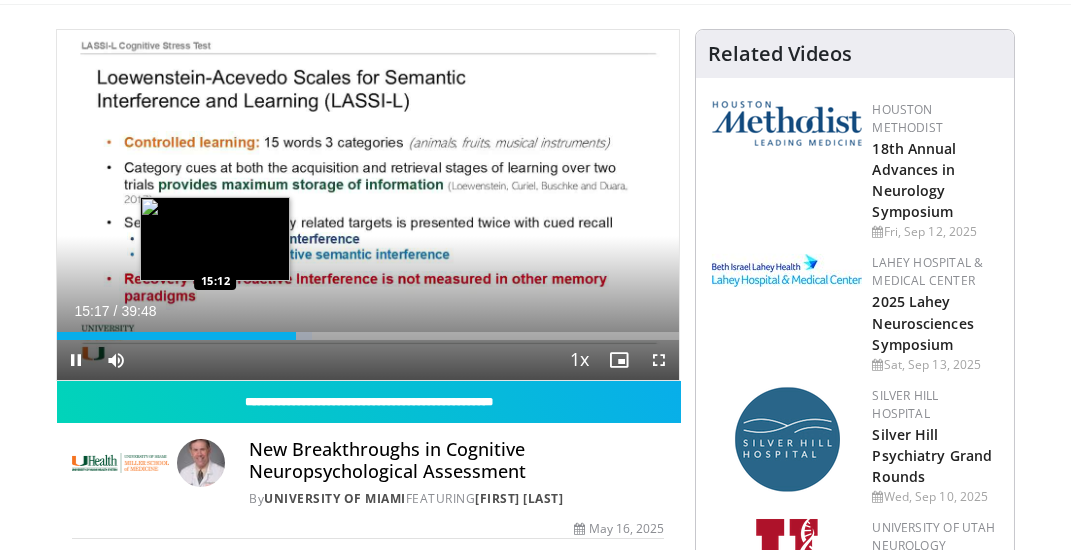 scroll, scrollTop: 127, scrollLeft: 0, axis: vertical 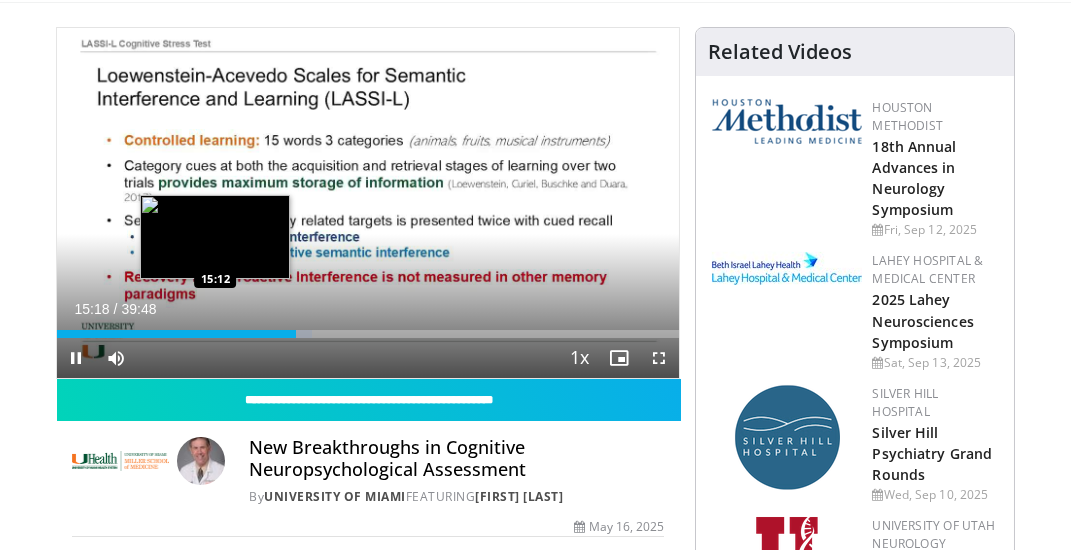 click on "Loaded :  41.08% 15:18 15:12" at bounding box center [368, 334] 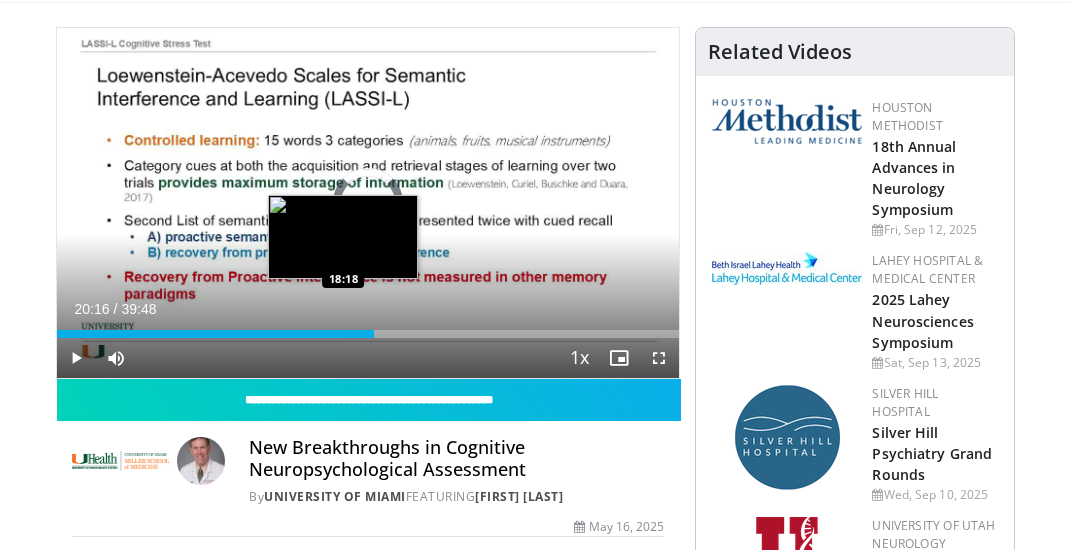click on "Loaded :  48.60% 20:16 18:18" at bounding box center [368, 334] 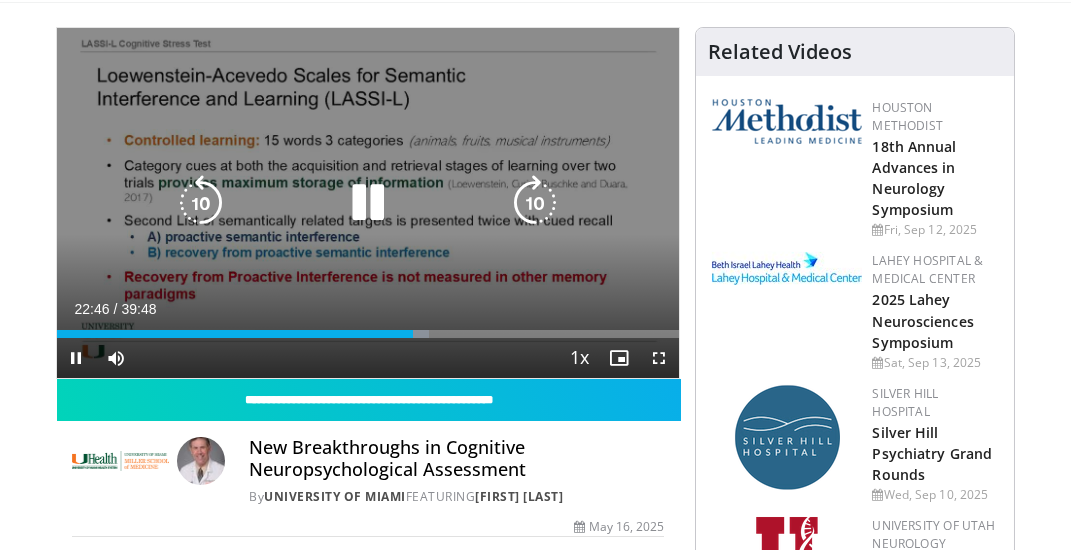click at bounding box center [368, 203] 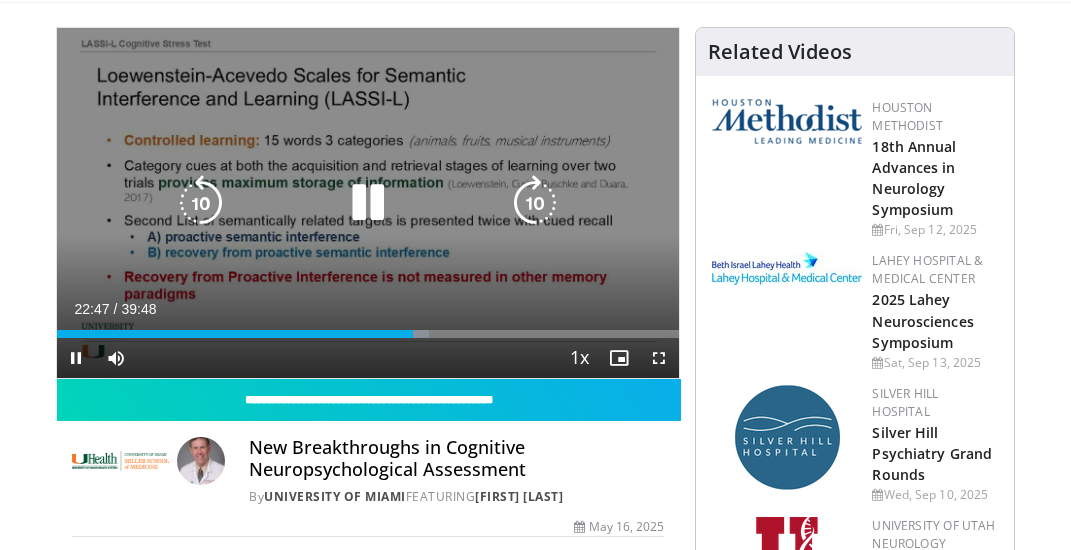 click at bounding box center [368, 203] 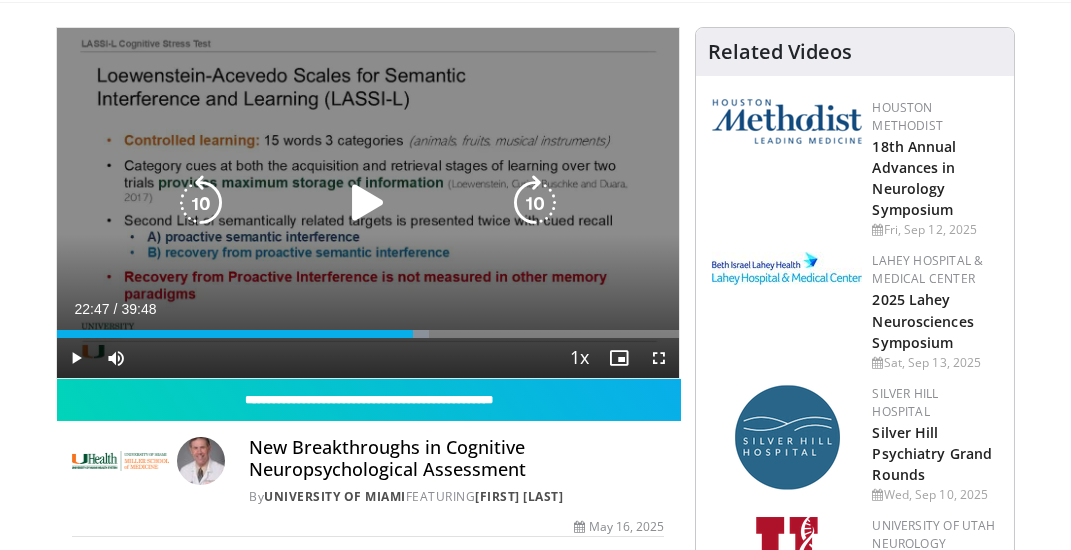 click at bounding box center [368, 203] 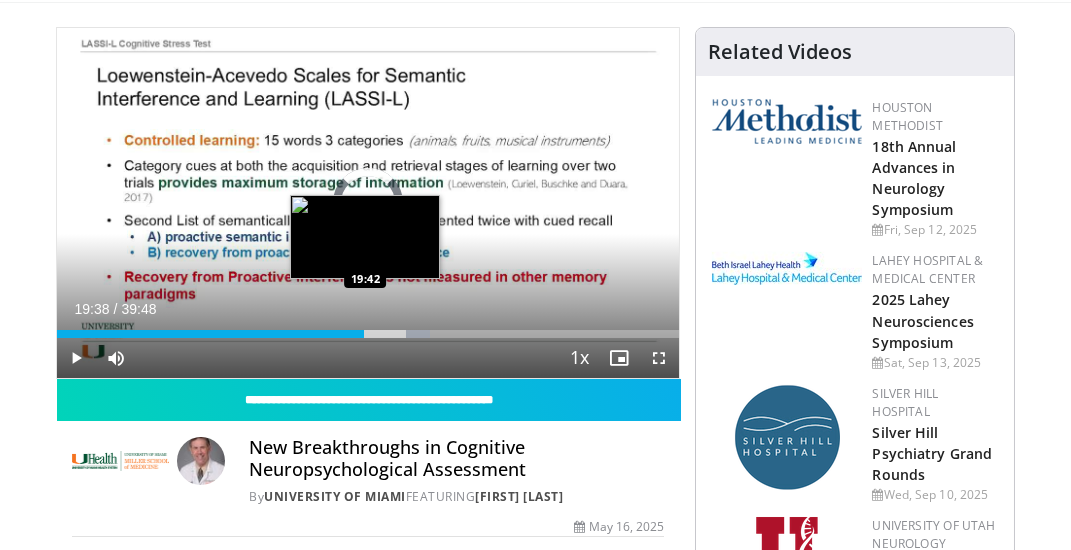 click on "Loaded :  59.94% 19:38 19:42" at bounding box center [368, 334] 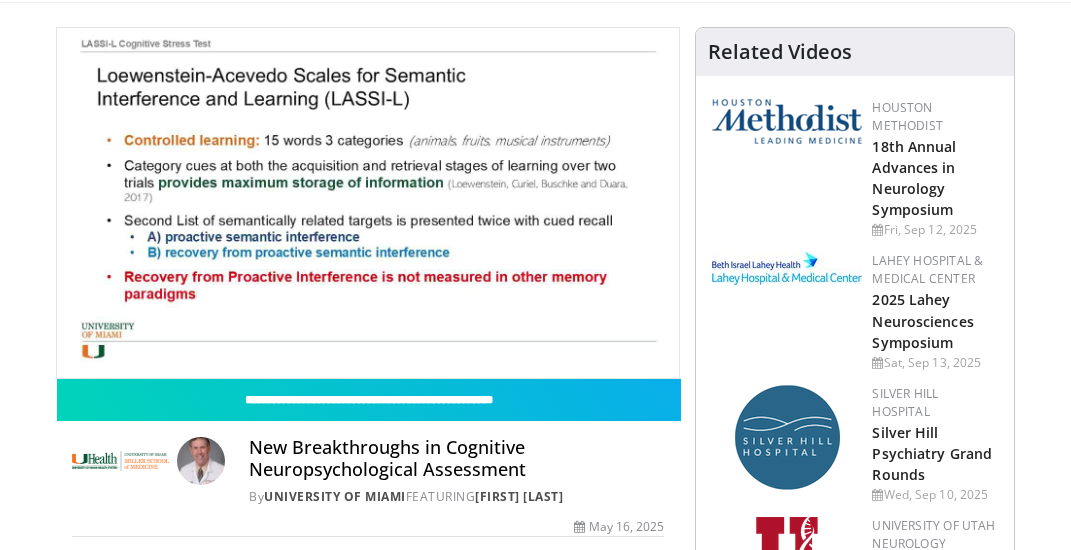 click at bounding box center (368, 203) 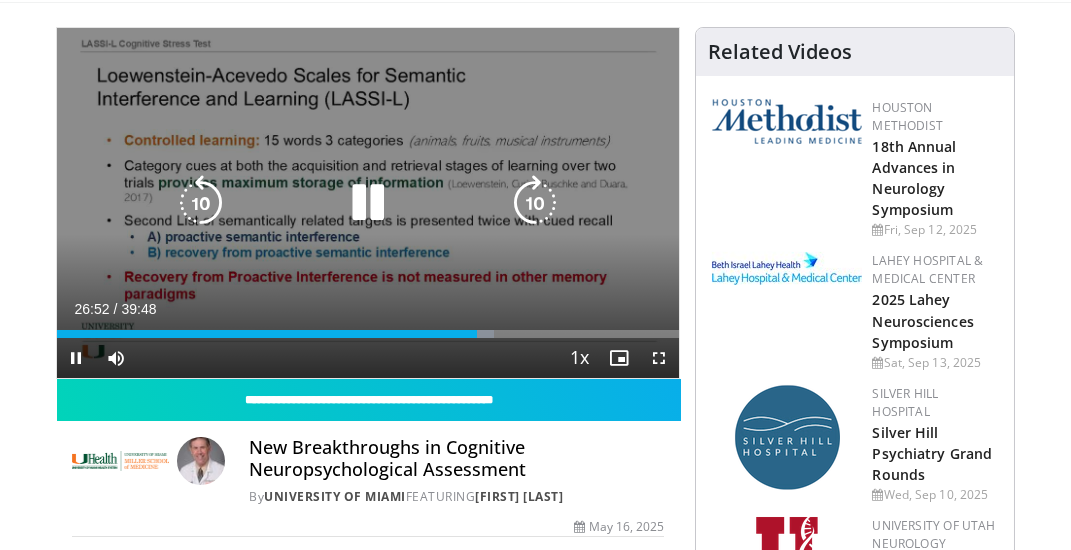 click at bounding box center [368, 203] 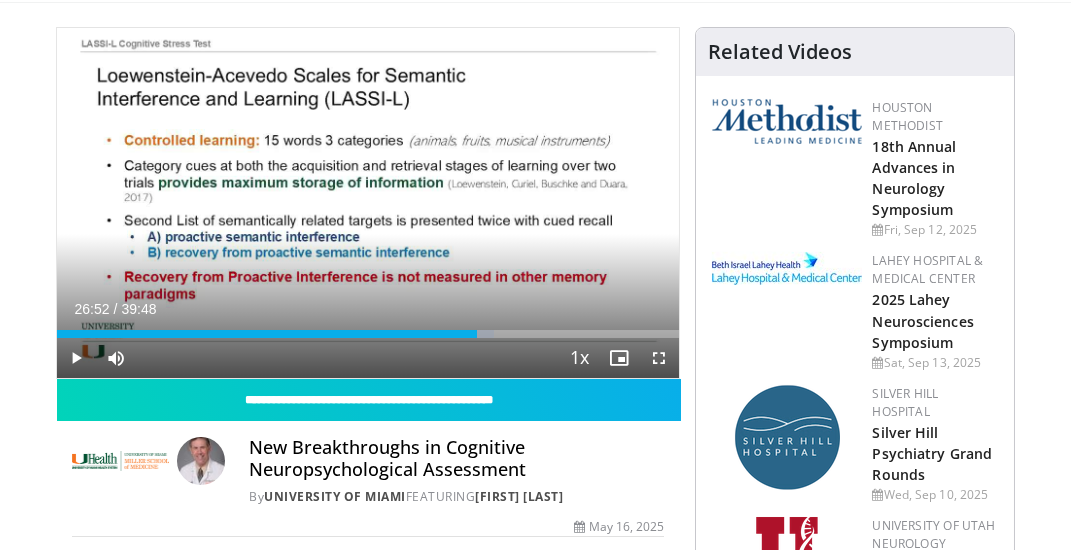 click on "10 seconds
Tap to unmute" at bounding box center (368, 203) 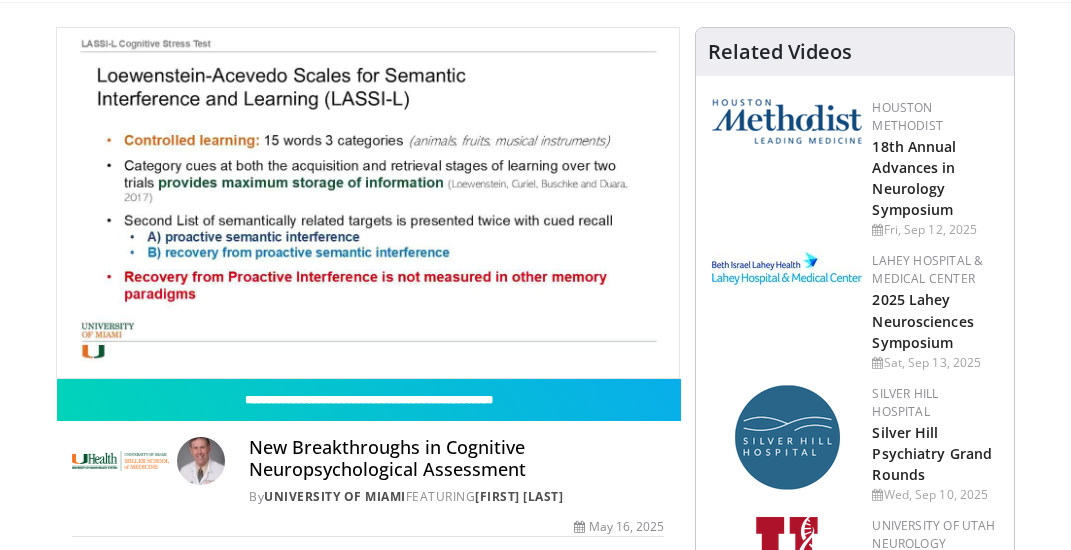 click on "10 seconds
Tap to unmute" at bounding box center (368, 203) 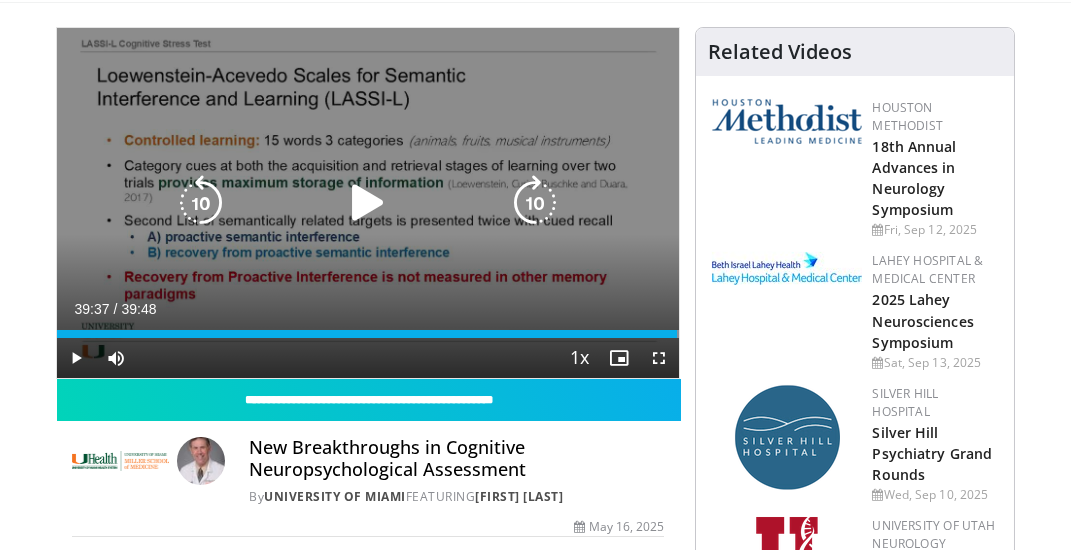 click on "10 seconds
Tap to unmute" at bounding box center (368, 203) 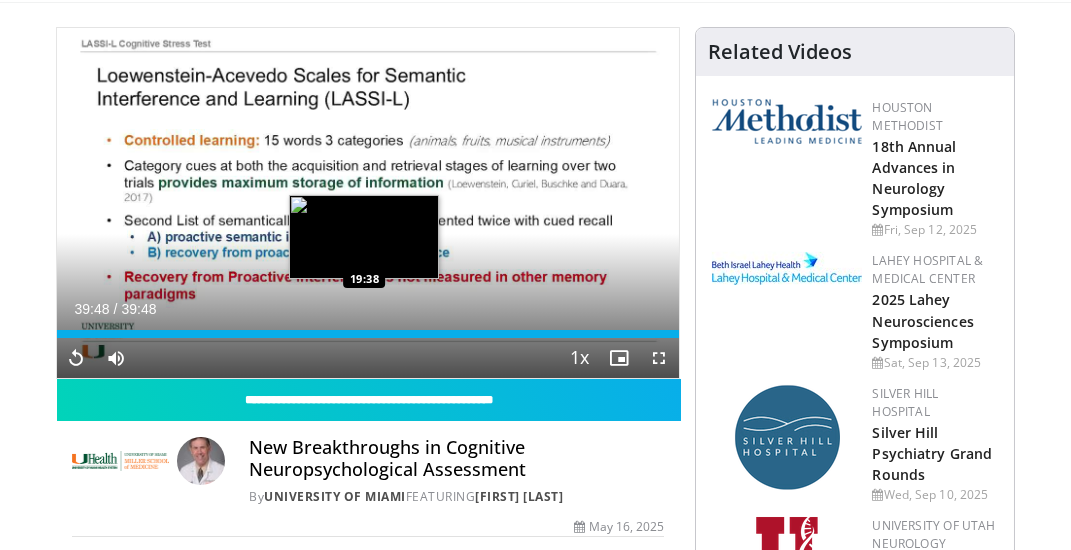 click on "39:48" at bounding box center [368, 334] 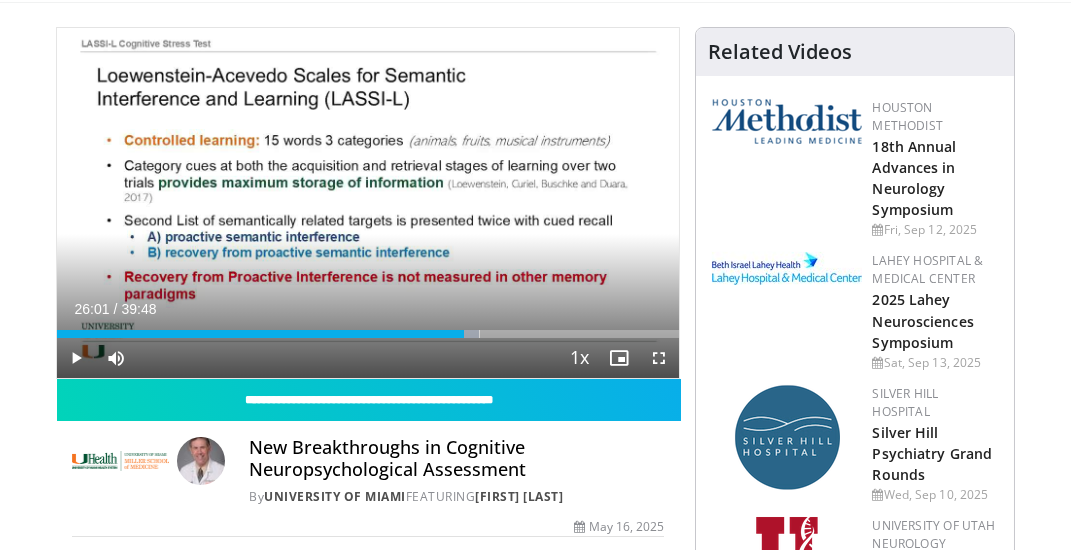 click on "10 seconds
Tap to unmute" at bounding box center [368, 203] 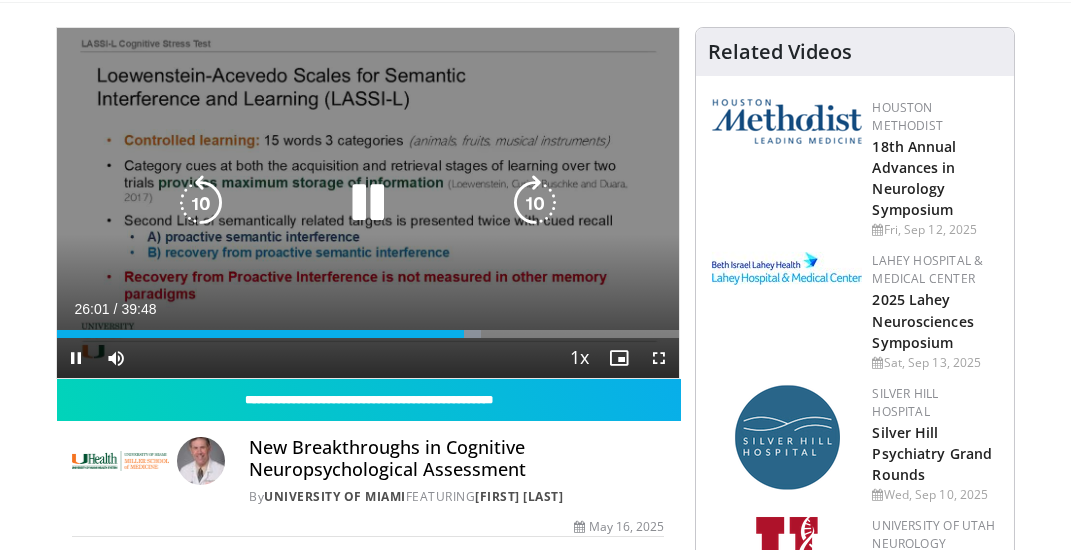 click at bounding box center (368, 203) 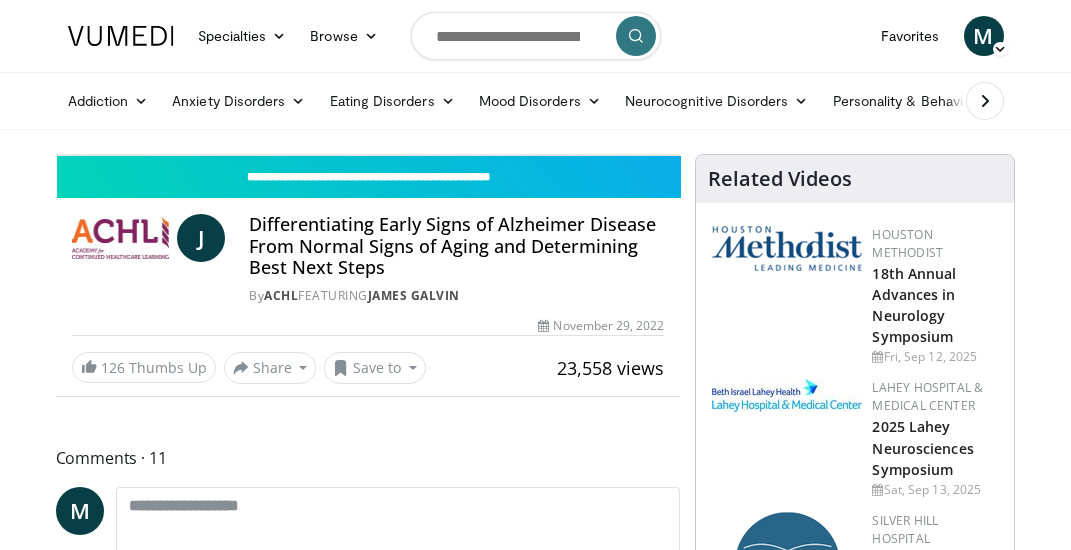 scroll, scrollTop: 0, scrollLeft: 0, axis: both 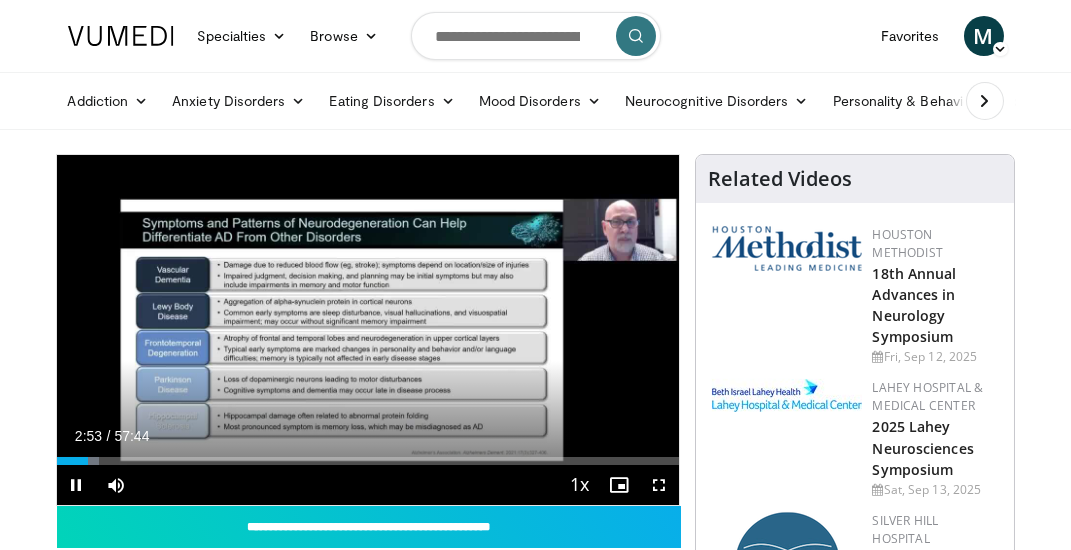 click at bounding box center (787, 248) 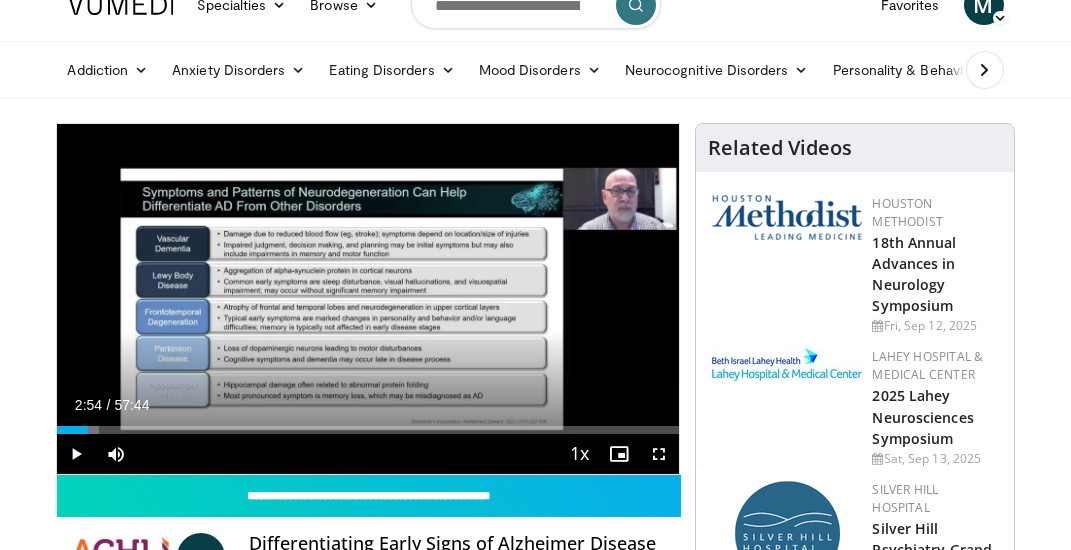 scroll, scrollTop: 42, scrollLeft: 0, axis: vertical 